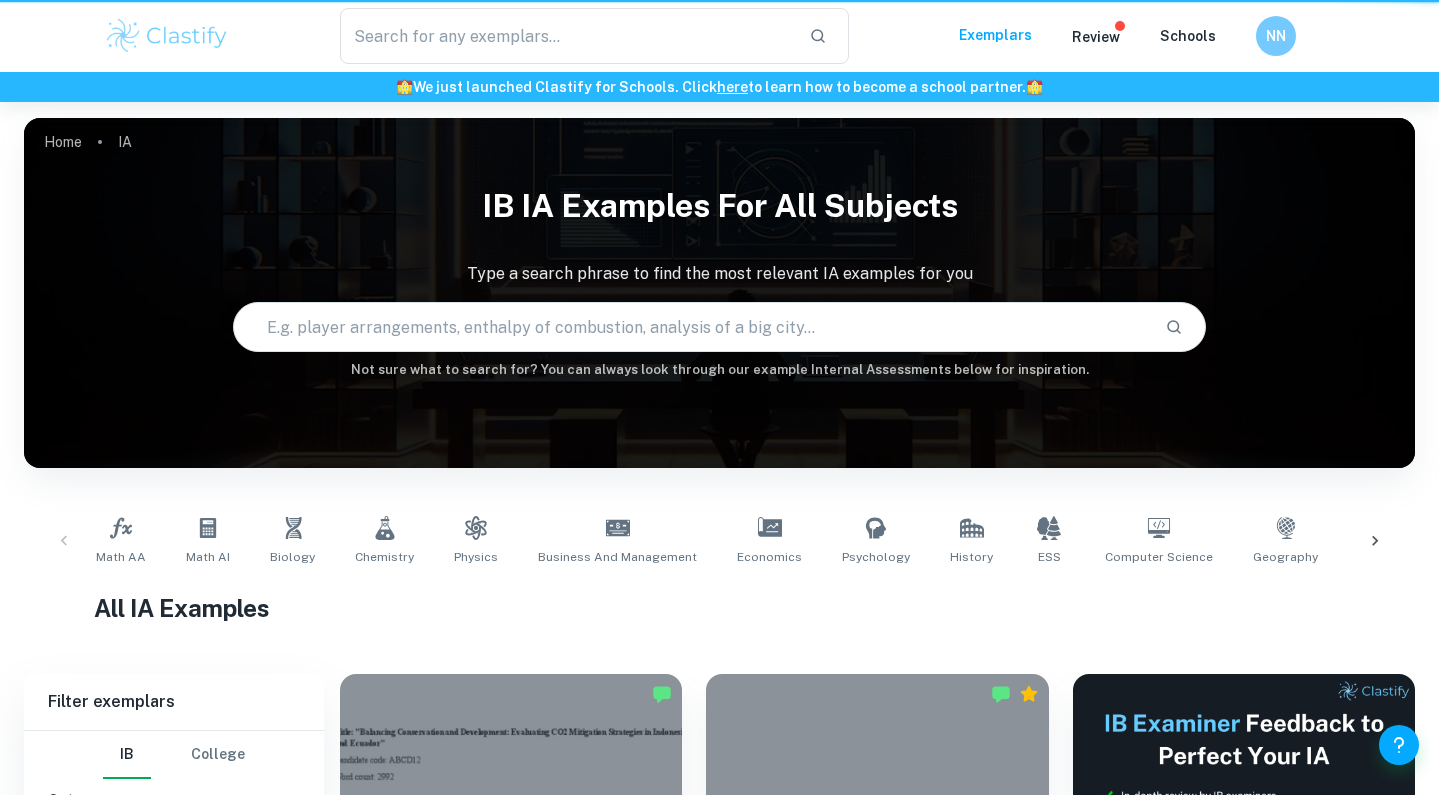 click at bounding box center [692, 327] 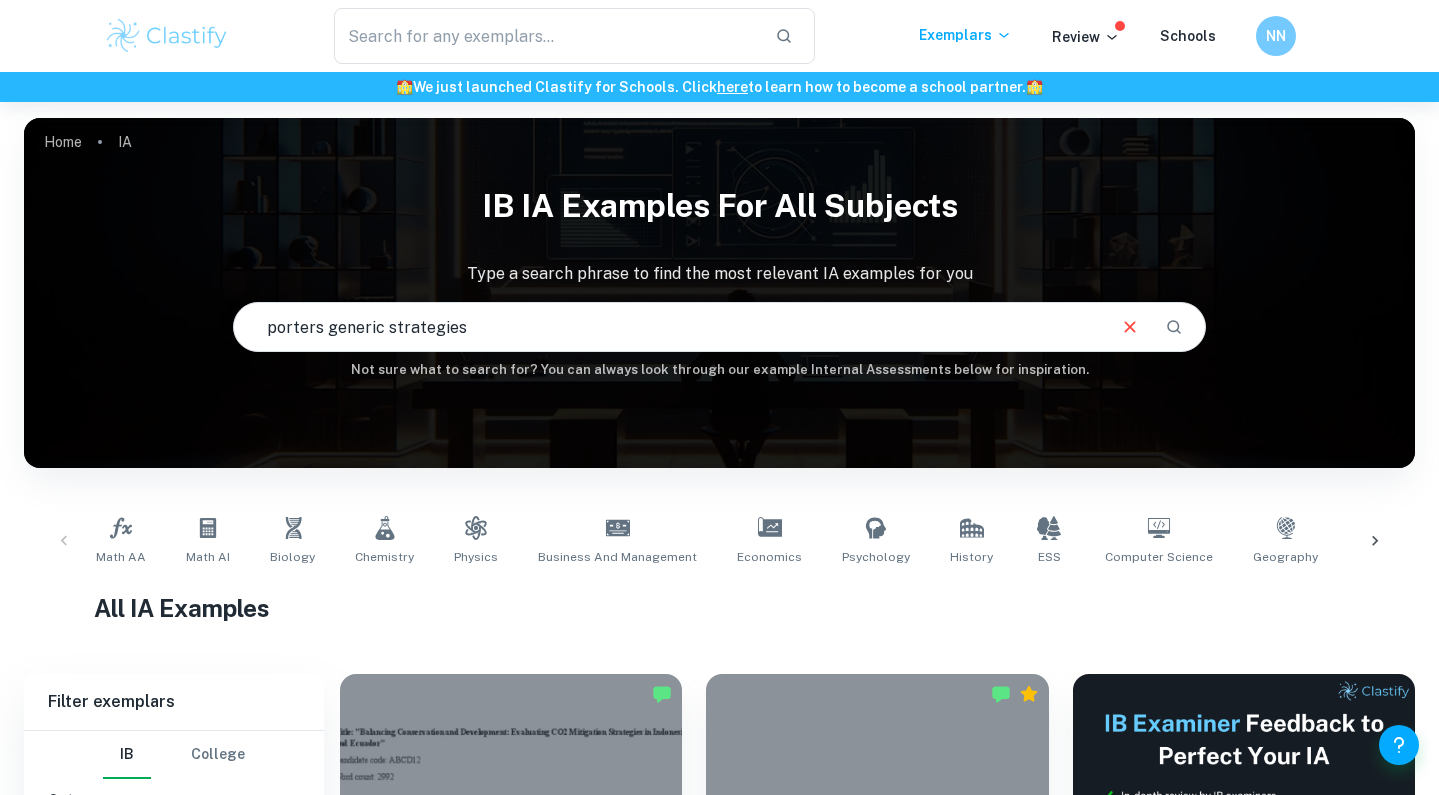 type on "porters generic strategies" 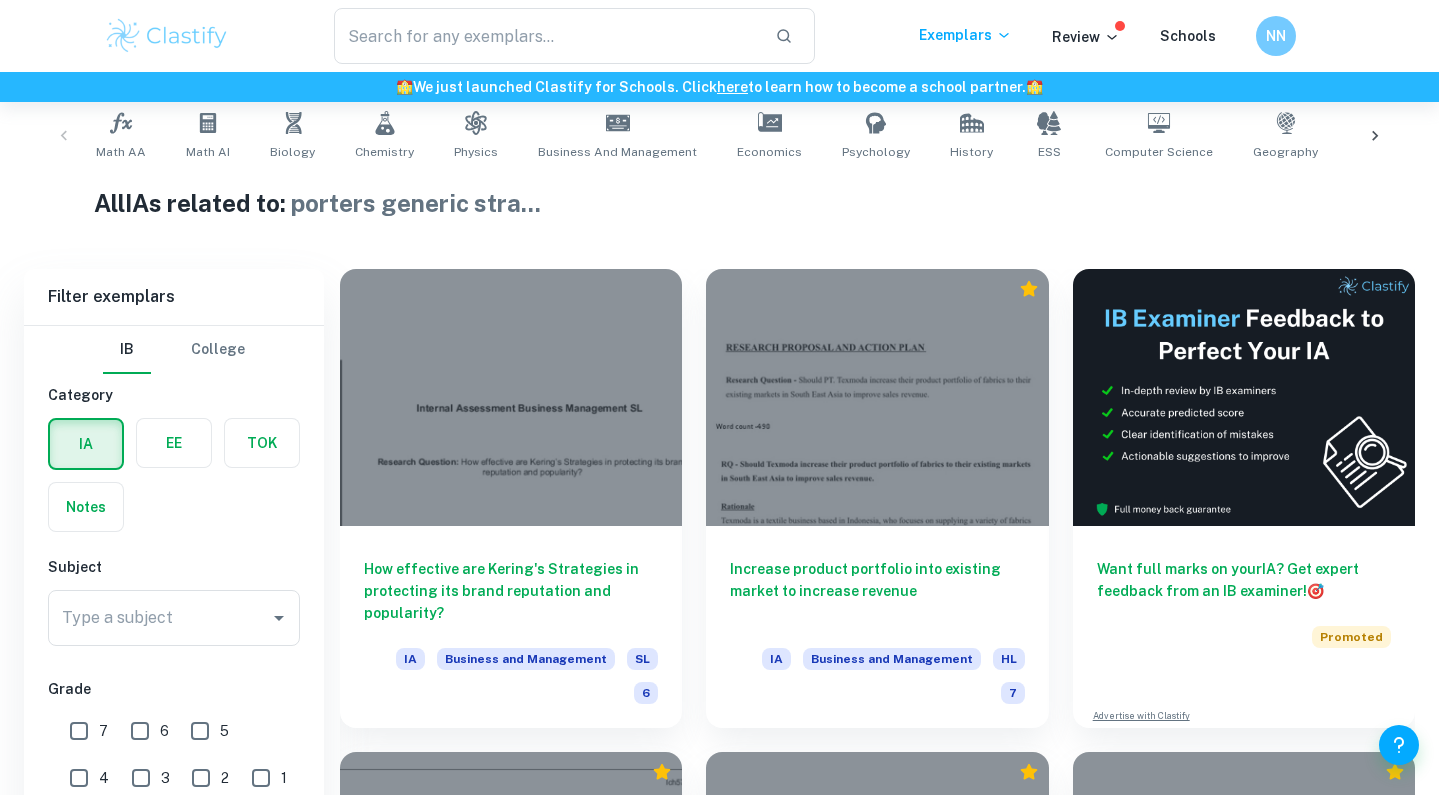 scroll, scrollTop: 732, scrollLeft: 0, axis: vertical 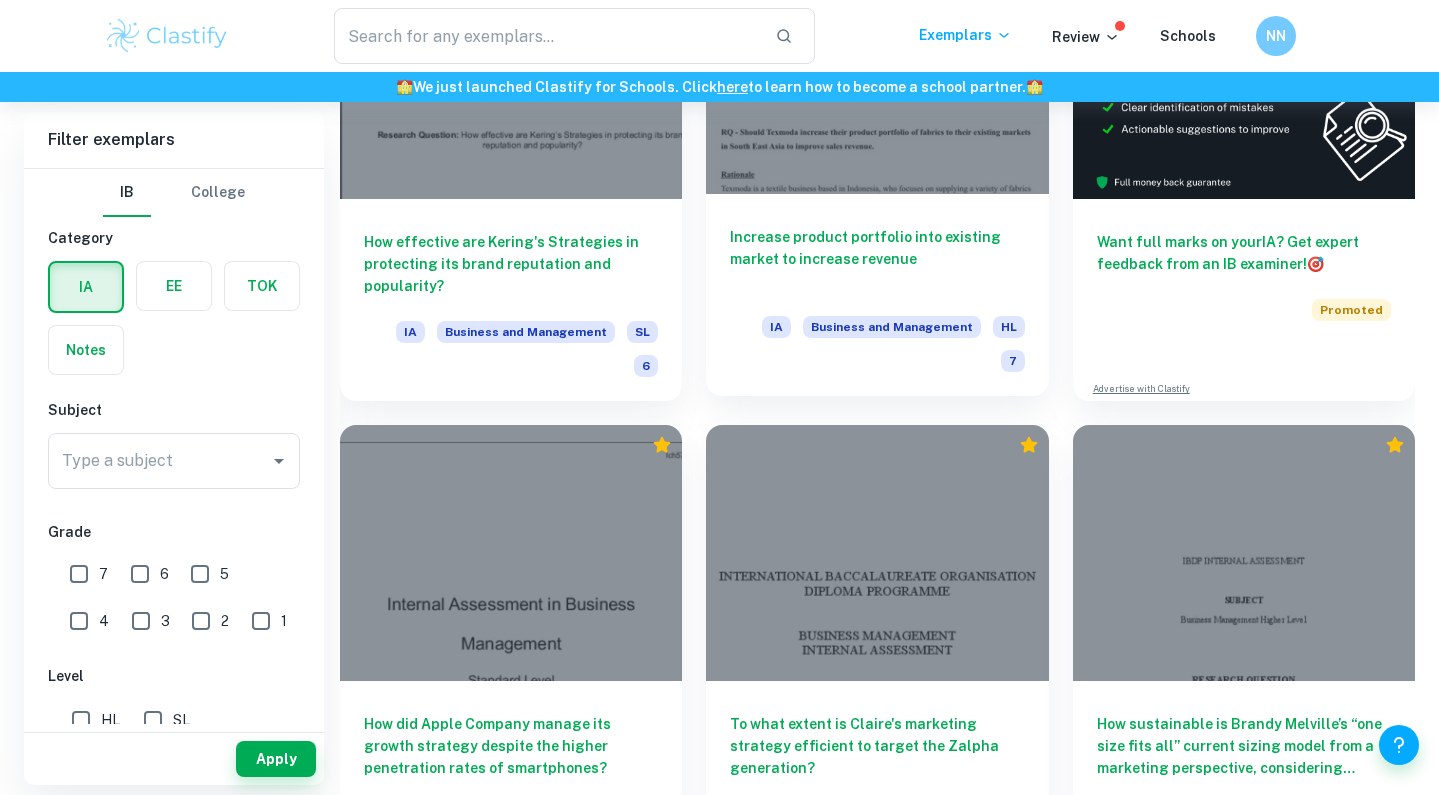click on "Increase product portfolio into existing market to increase revenue" at bounding box center [877, 259] 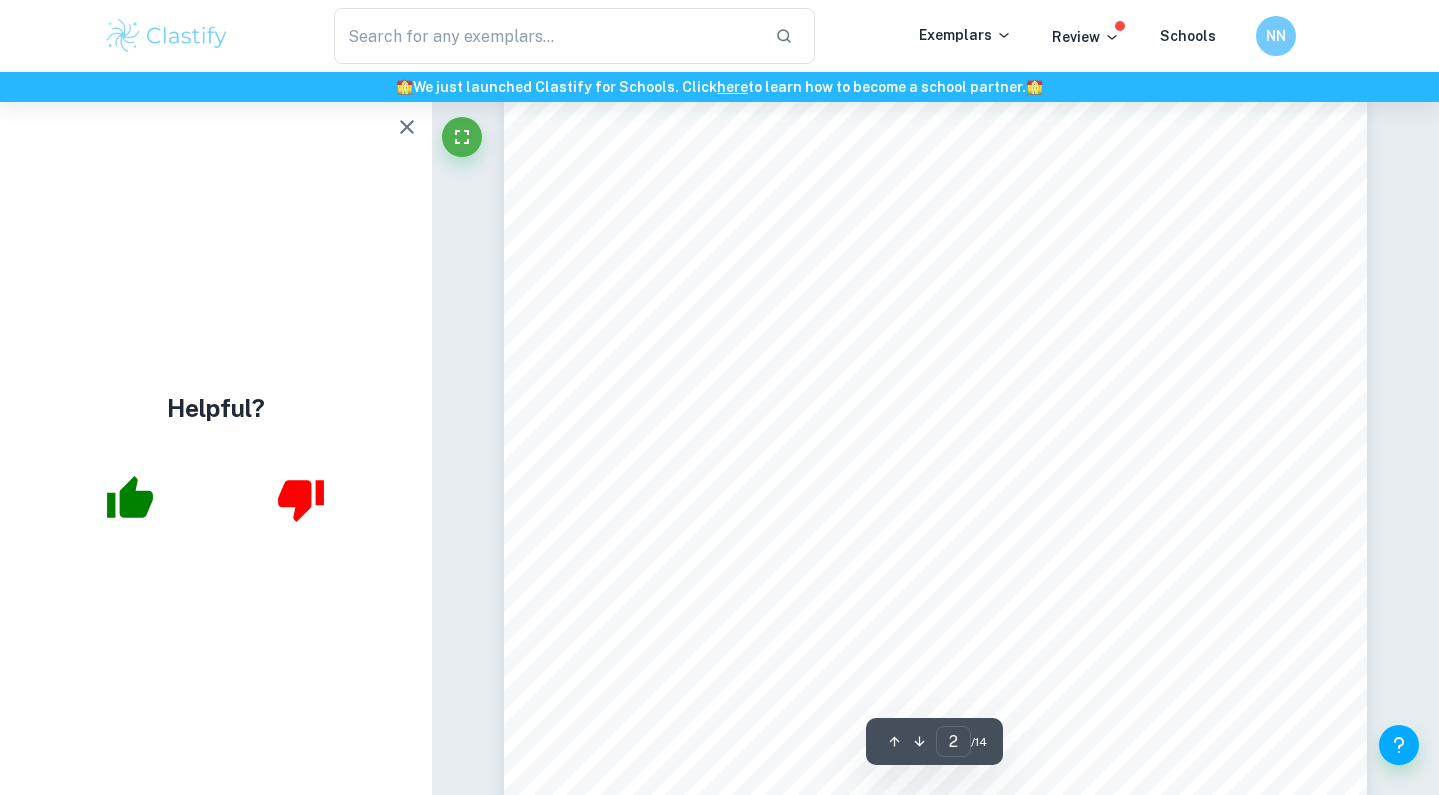 scroll, scrollTop: 1494, scrollLeft: 0, axis: vertical 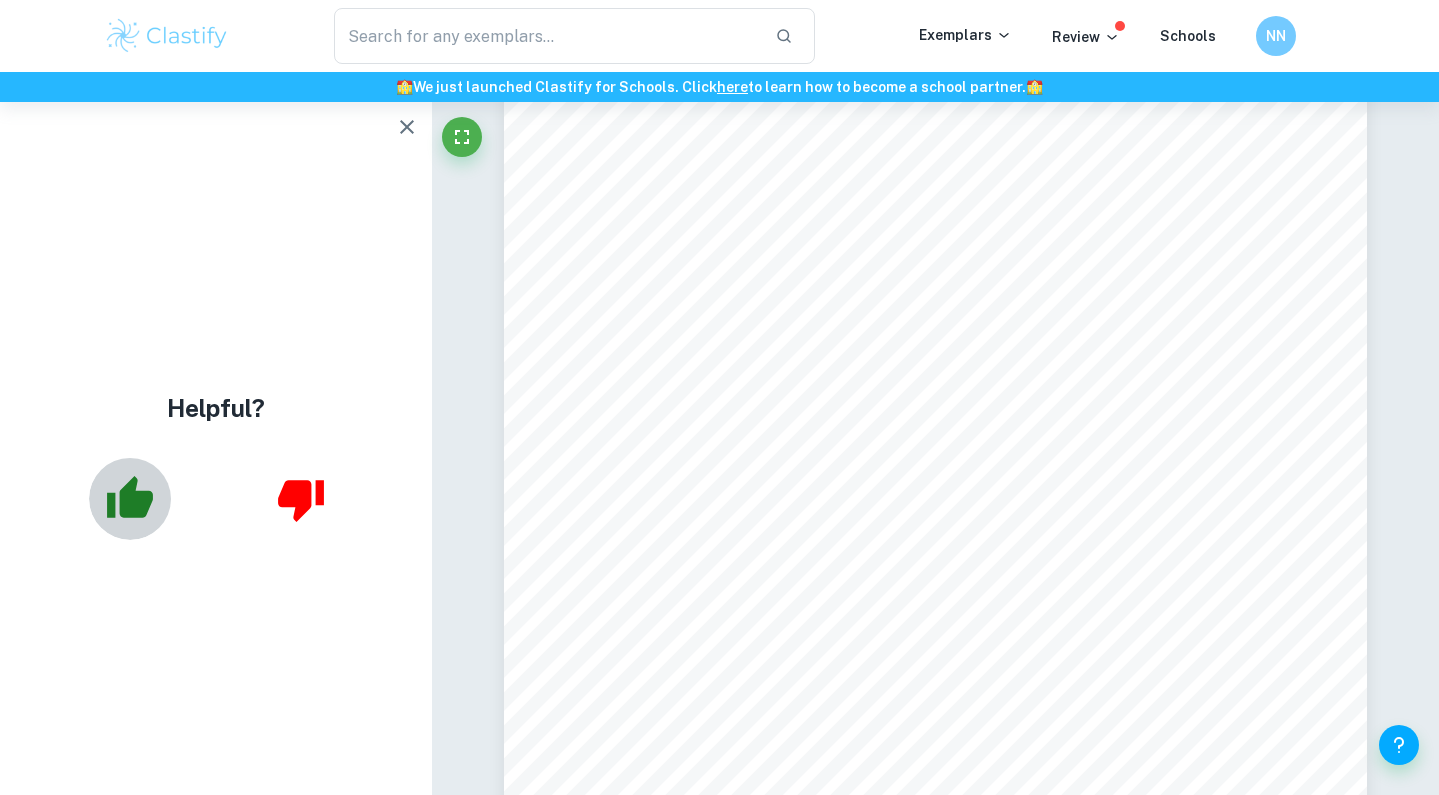 click 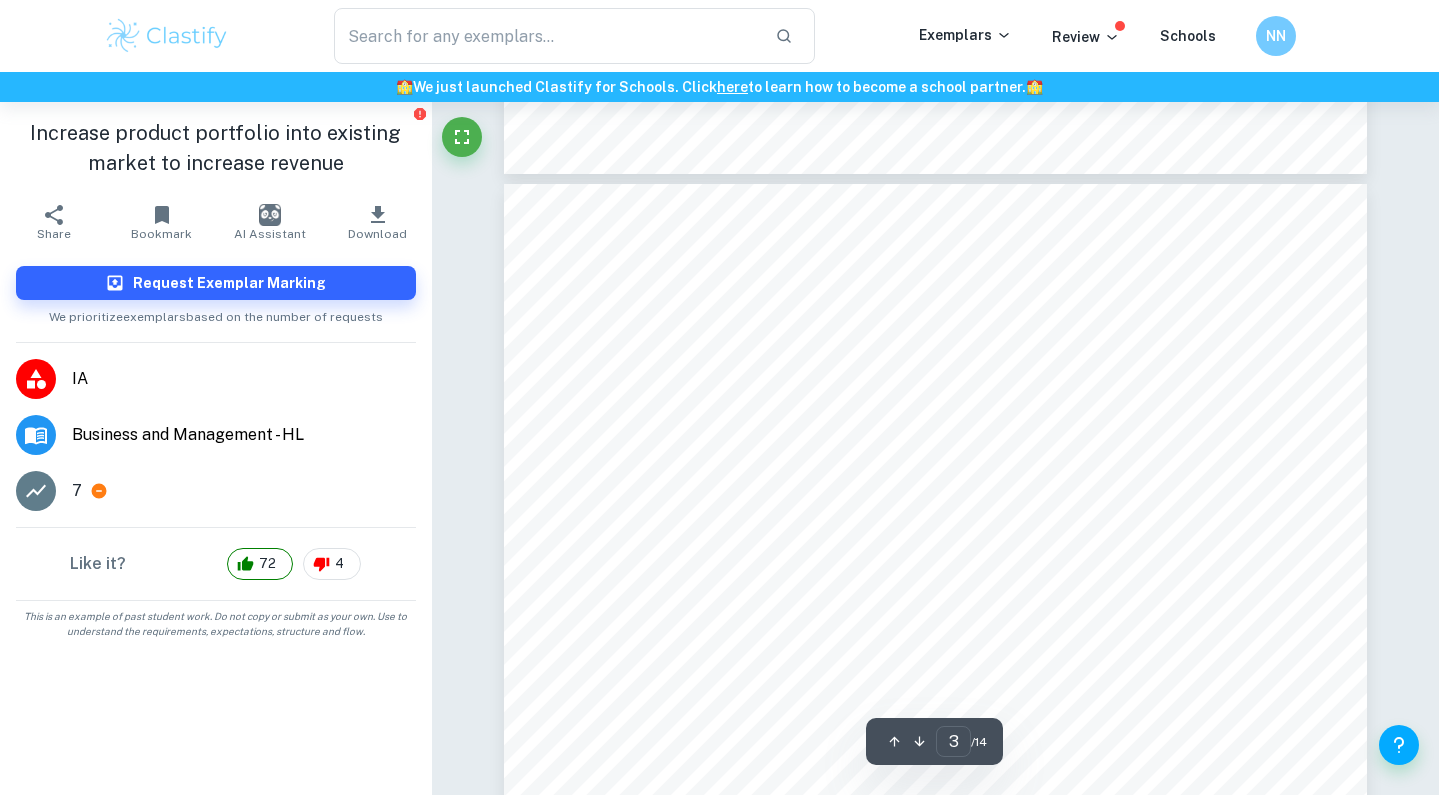 scroll, scrollTop: 2532, scrollLeft: 0, axis: vertical 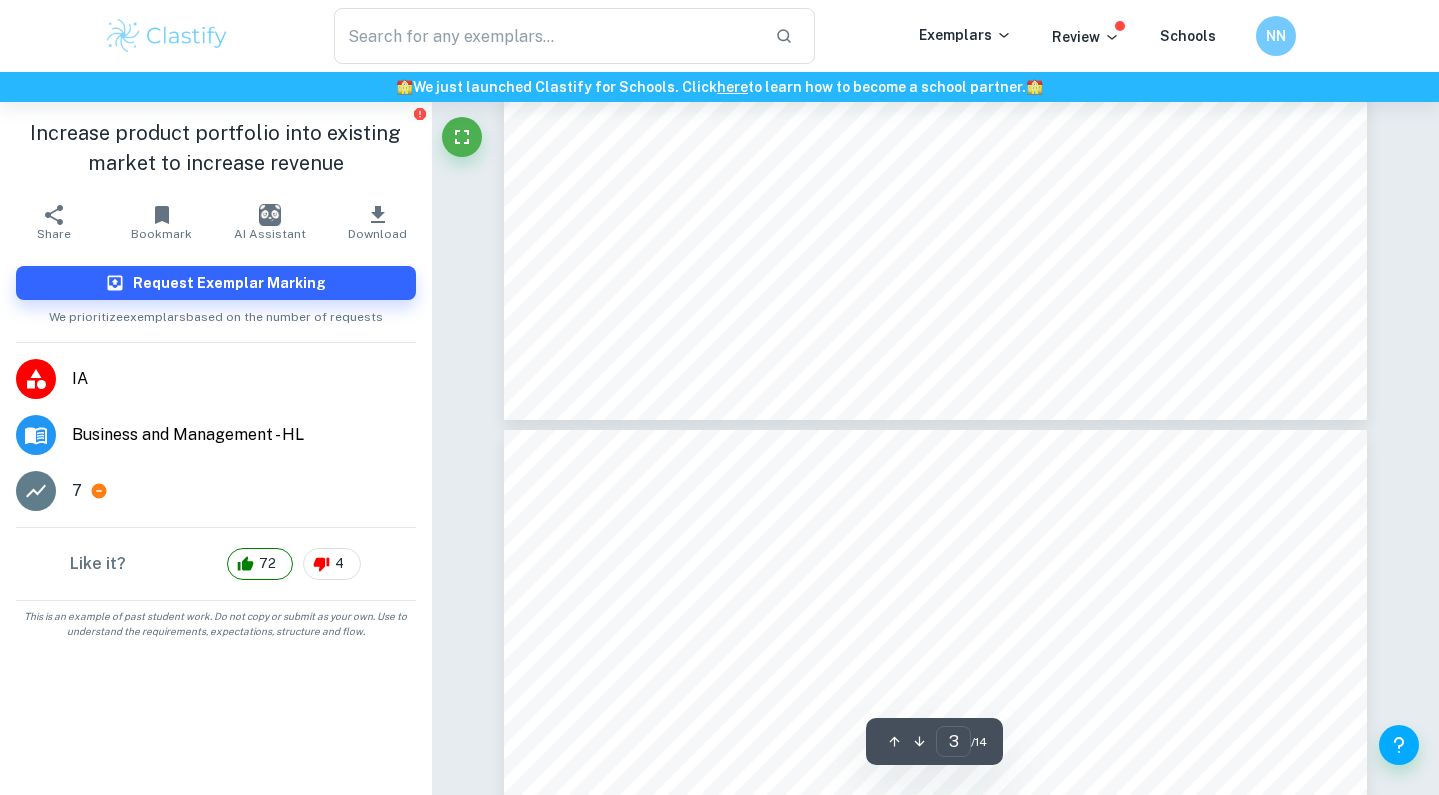 type on "4" 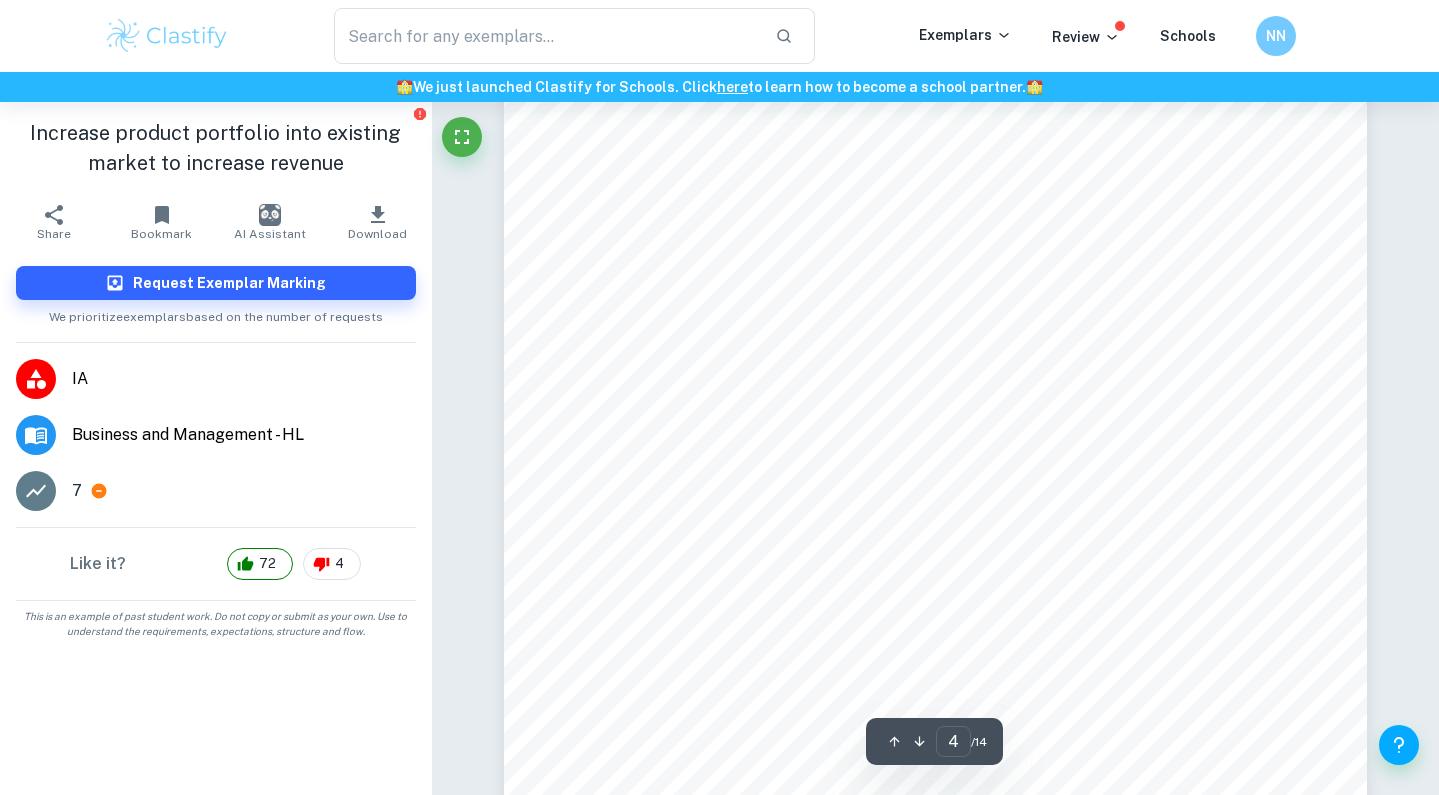 scroll, scrollTop: 4212, scrollLeft: 0, axis: vertical 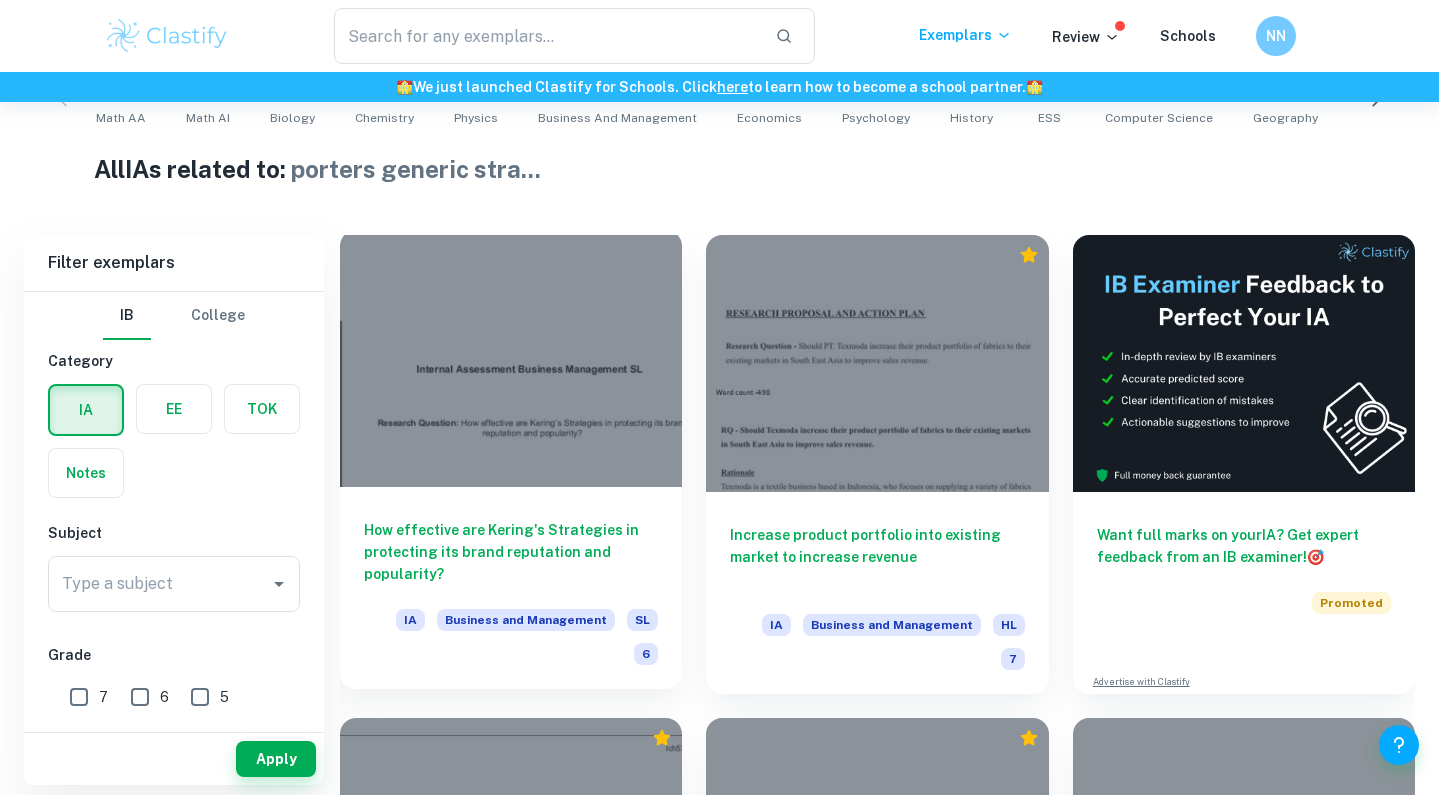 click on "How effective are Kering's Strategies in protecting its brand reputation and popularity? IA Business and Management SL 6" at bounding box center [511, 588] 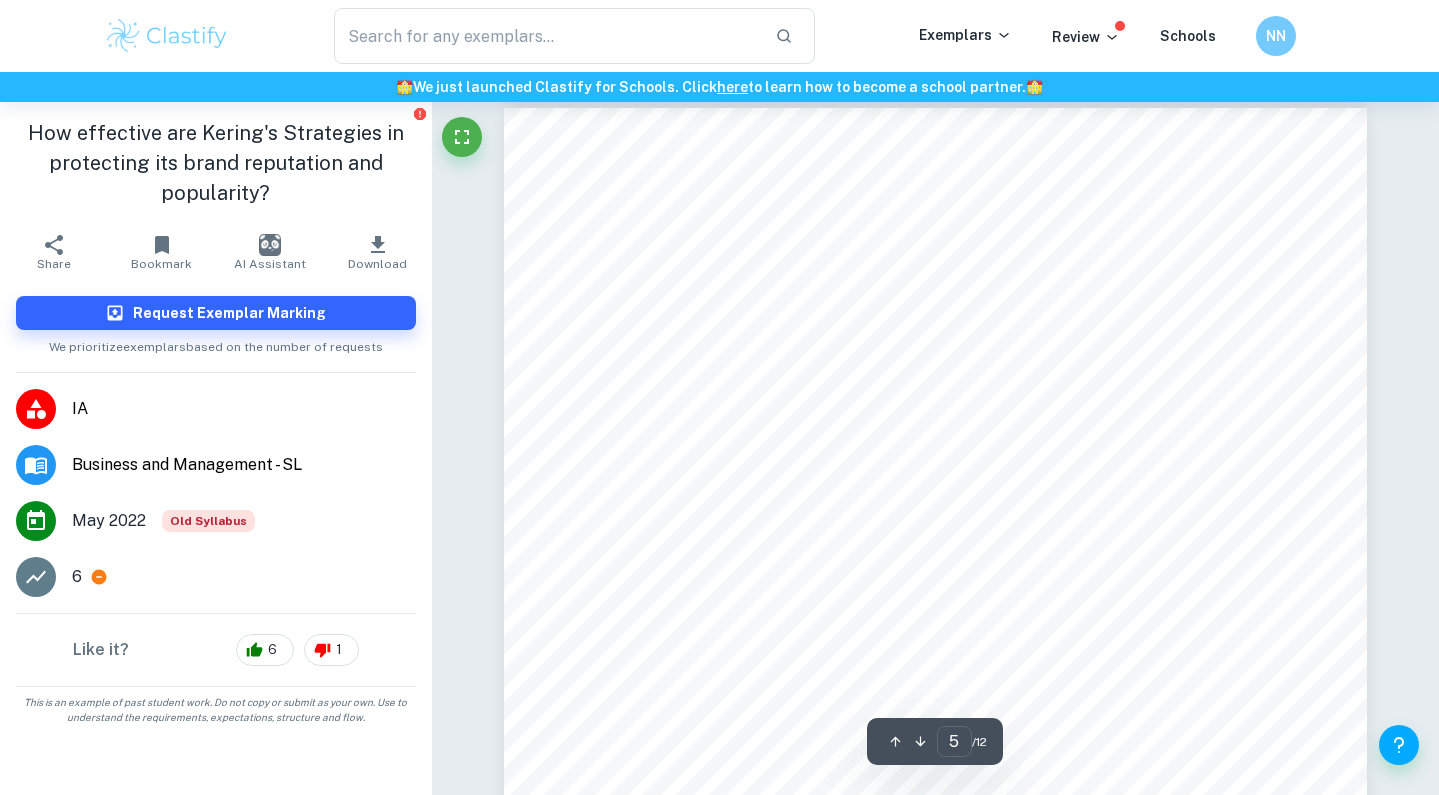 scroll, scrollTop: 5080, scrollLeft: 0, axis: vertical 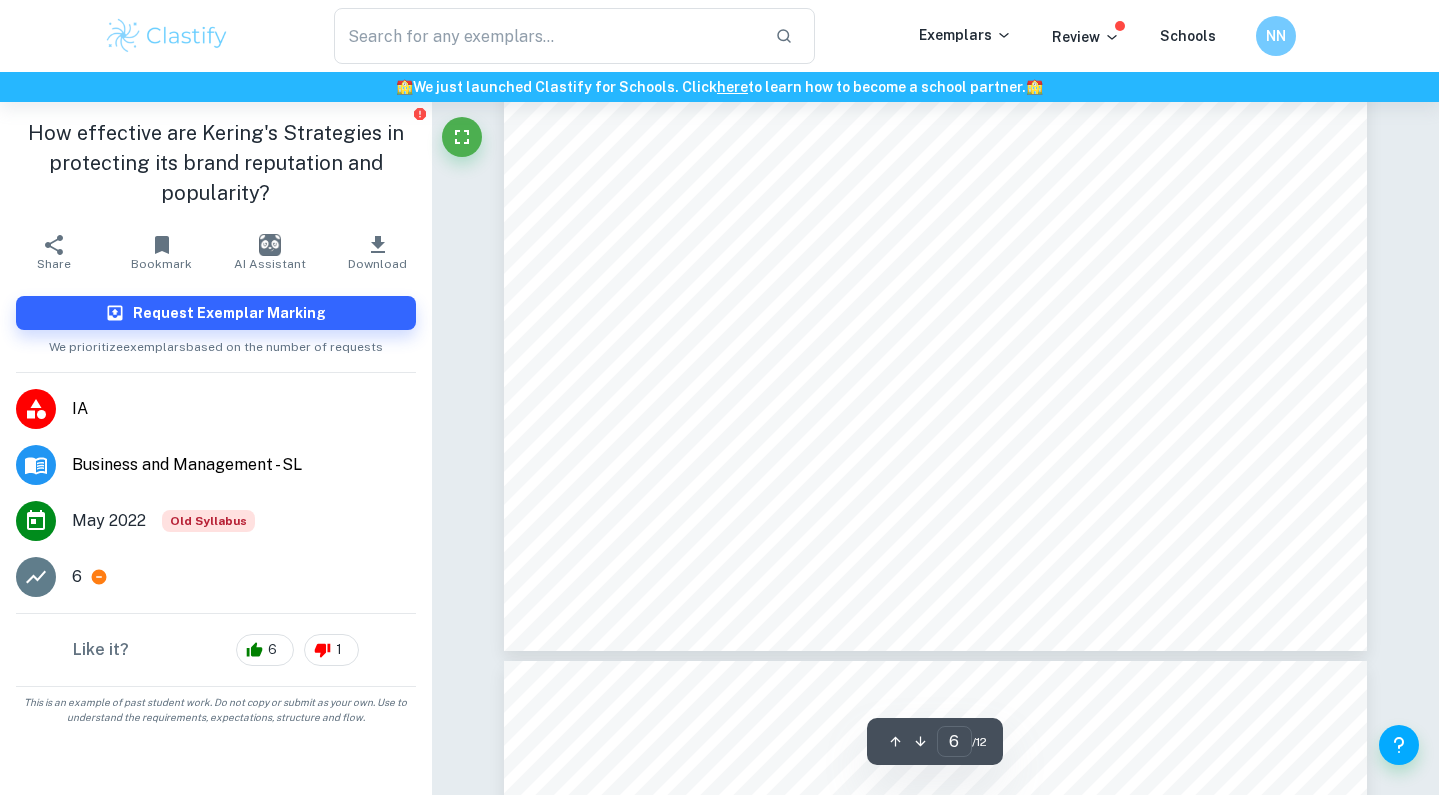 type on "7" 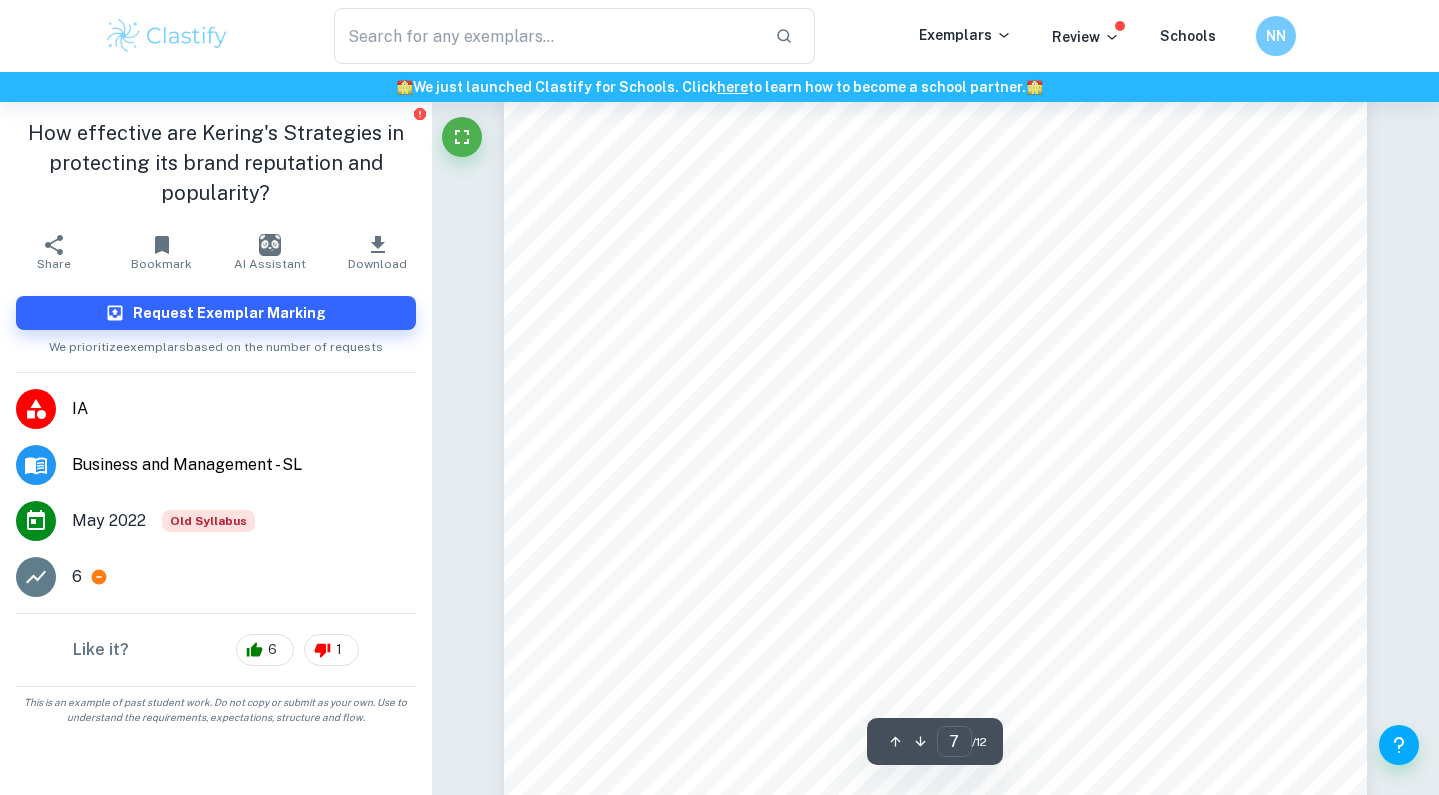scroll, scrollTop: 7520, scrollLeft: 0, axis: vertical 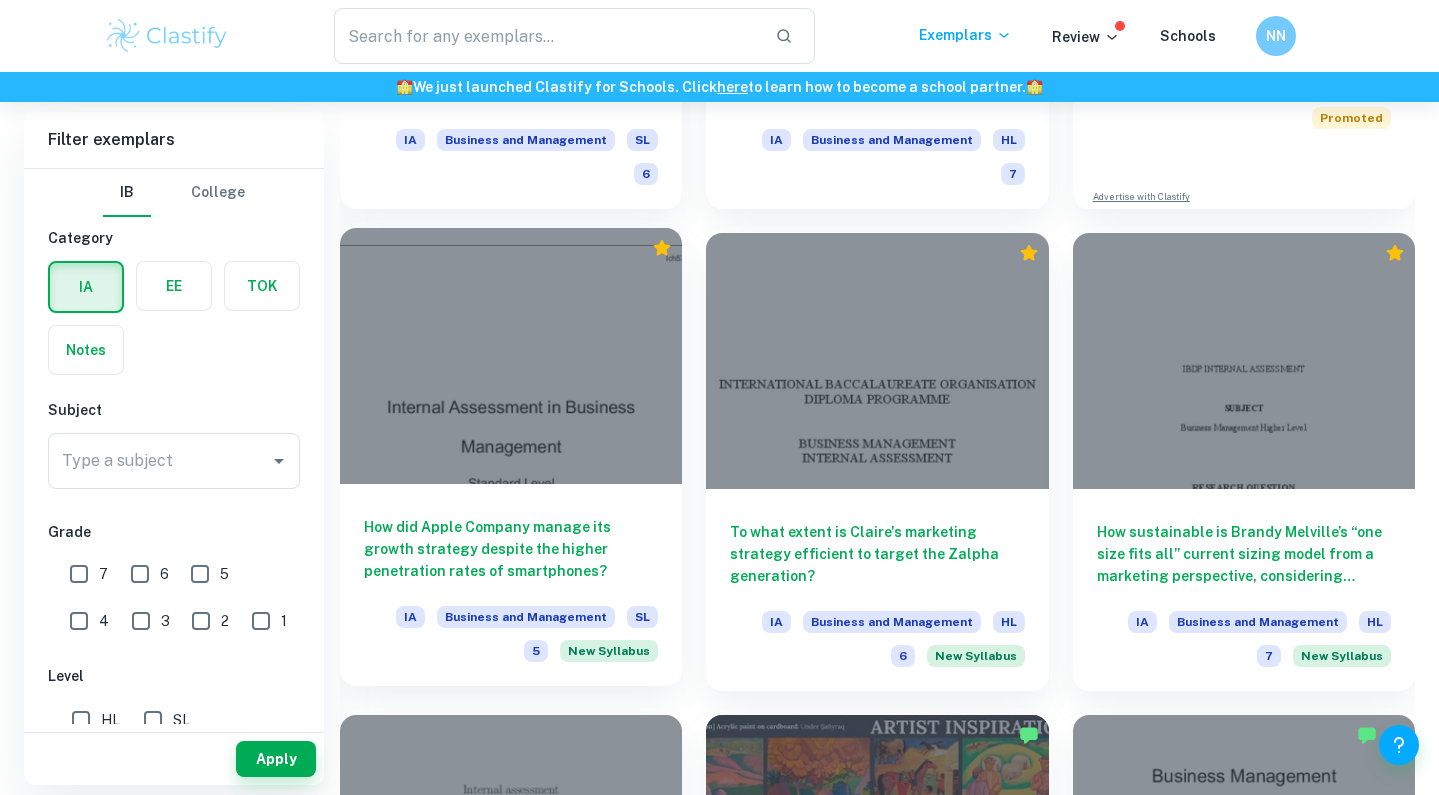 click on "How did Apple Company manage its growth strategy despite the higher penetration rates of smartphones?" at bounding box center [511, 549] 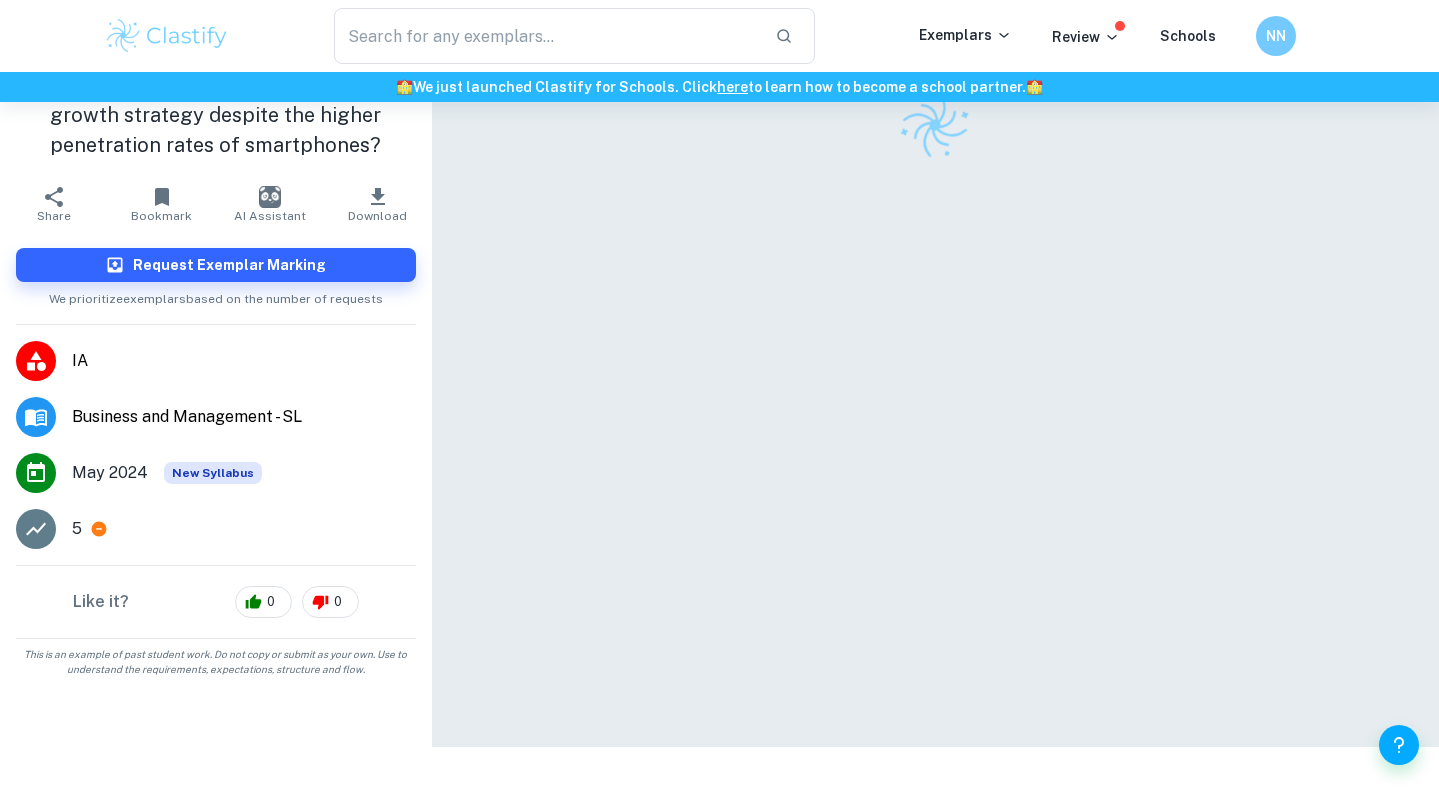 scroll, scrollTop: 0, scrollLeft: 0, axis: both 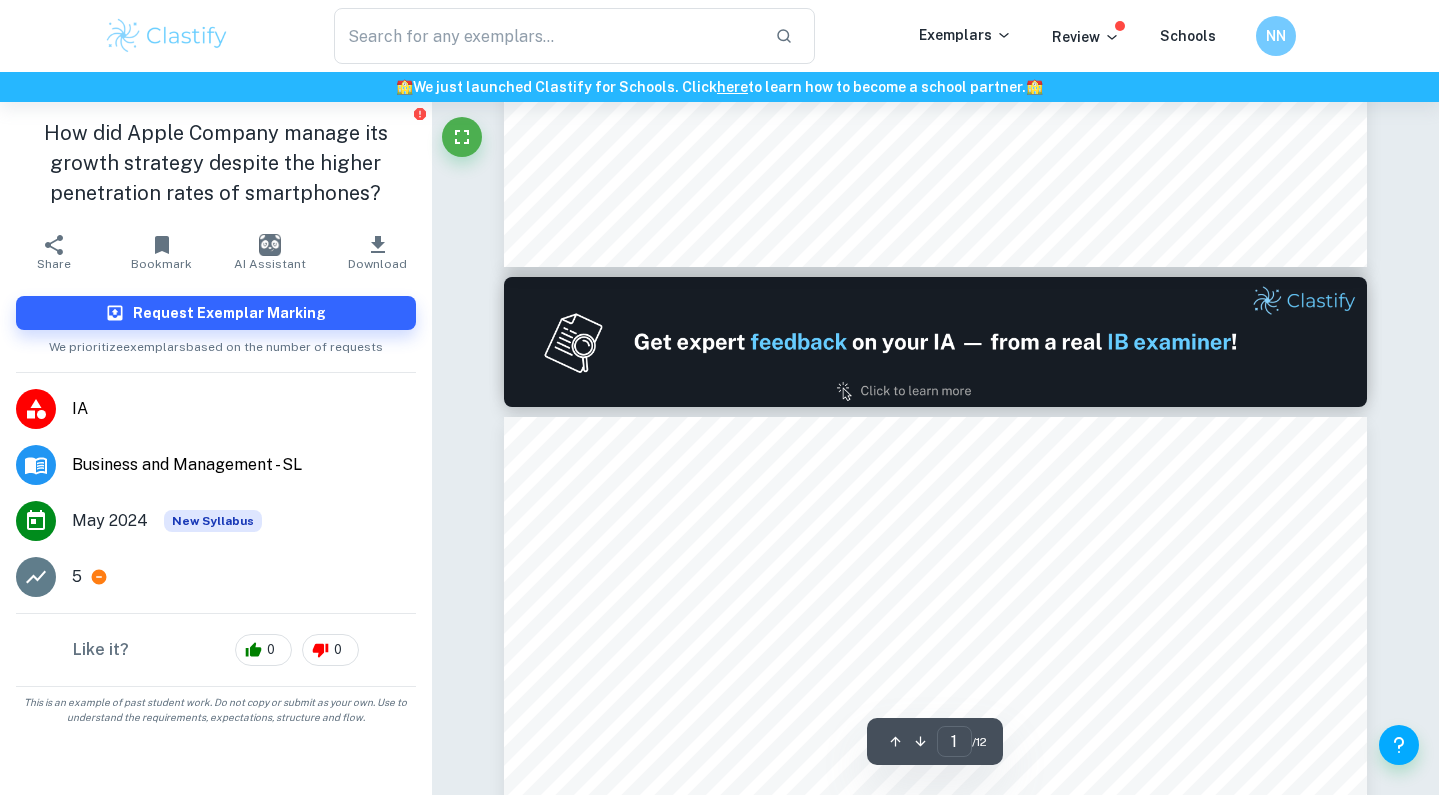 type on "2" 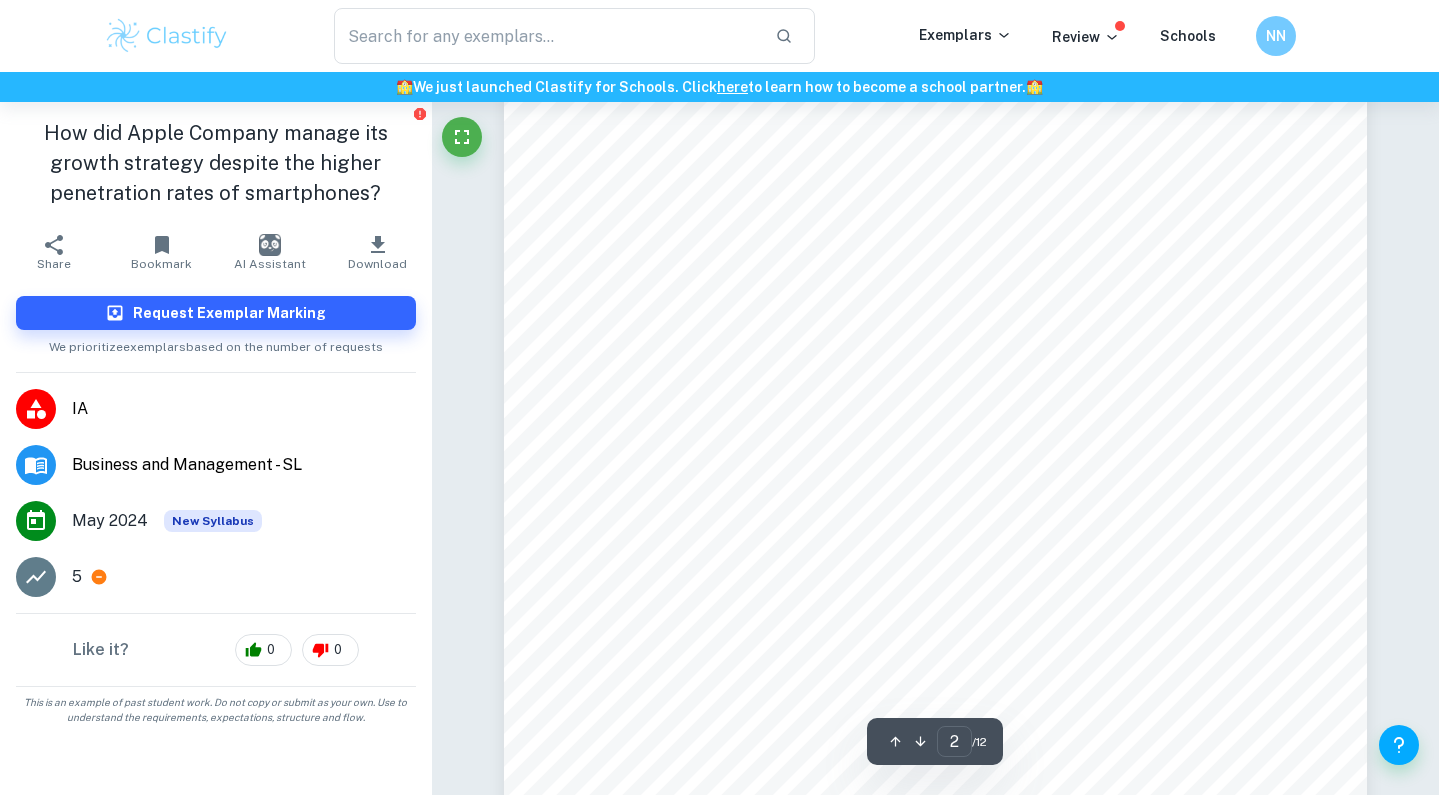 scroll, scrollTop: 1536, scrollLeft: 0, axis: vertical 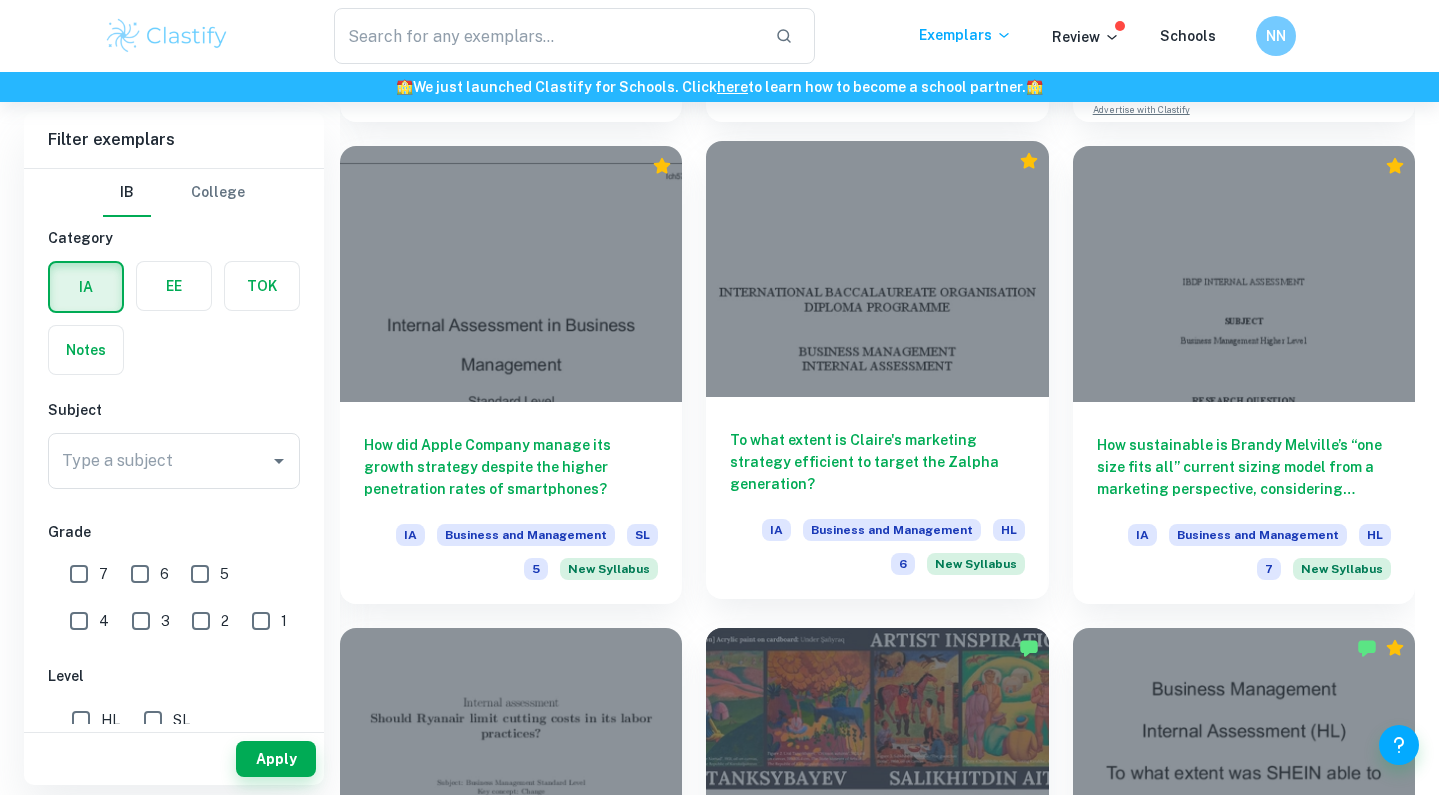 click on "To what extent is Claire's marketing strategy efficient to target the Zalpha generation?" at bounding box center (877, 462) 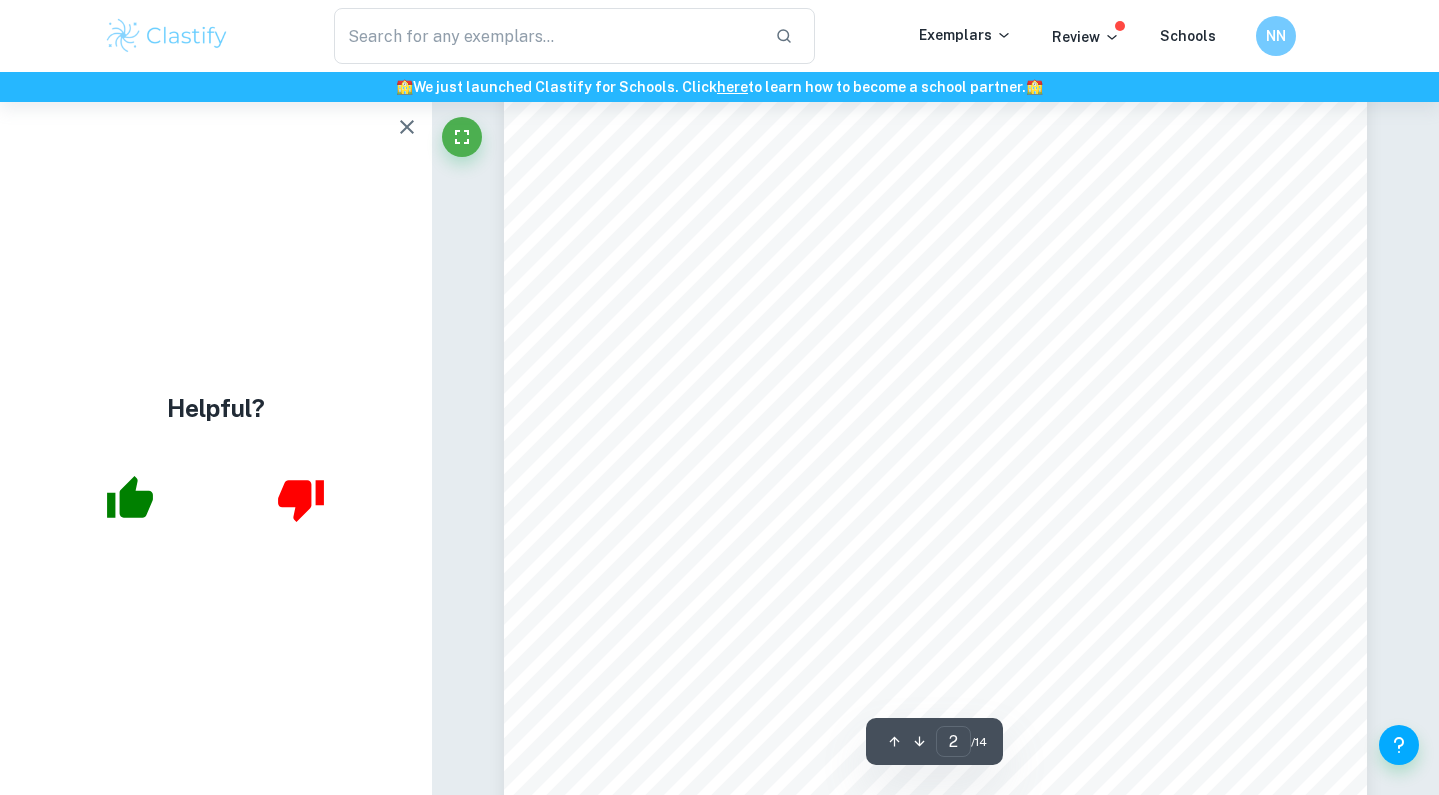 scroll, scrollTop: 1395, scrollLeft: 0, axis: vertical 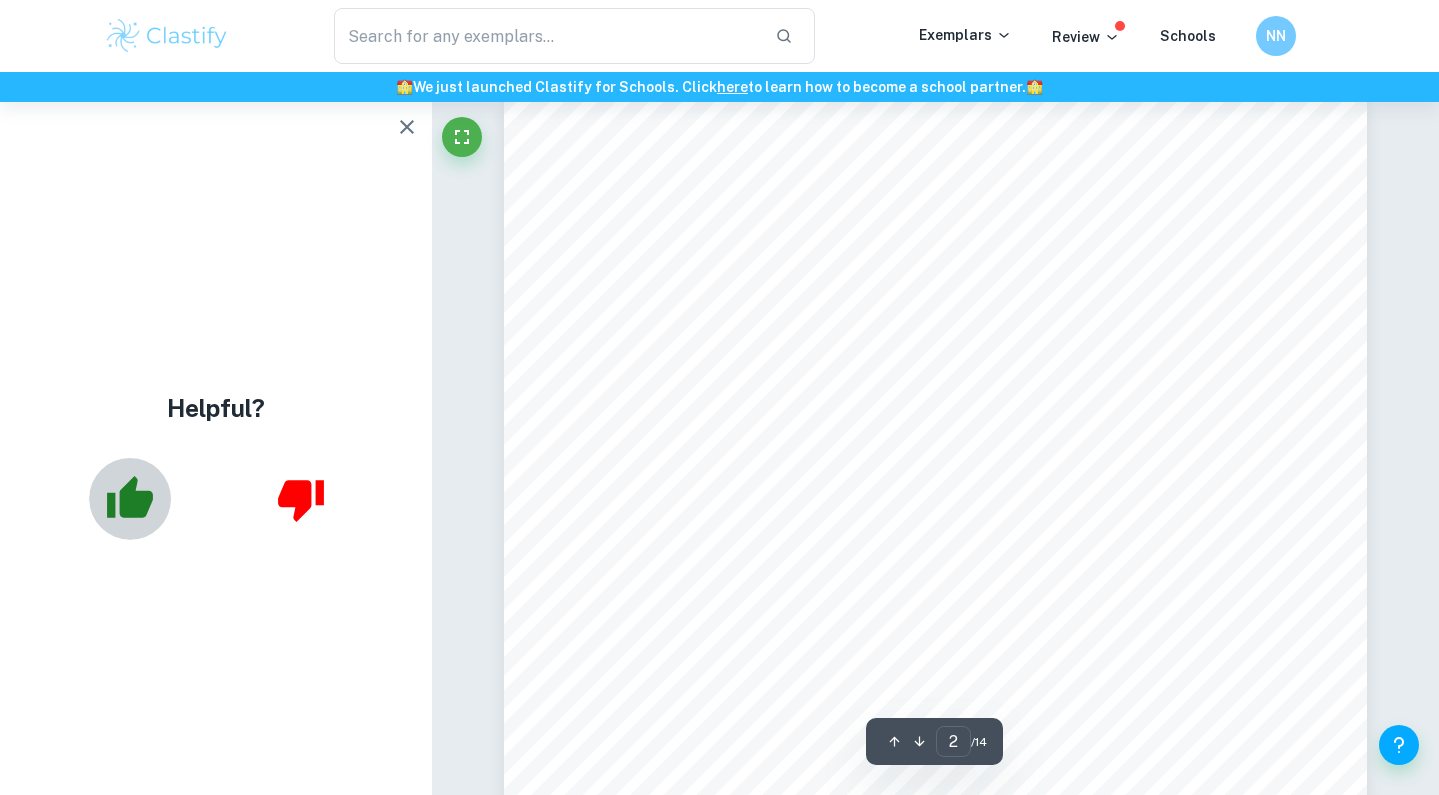 click 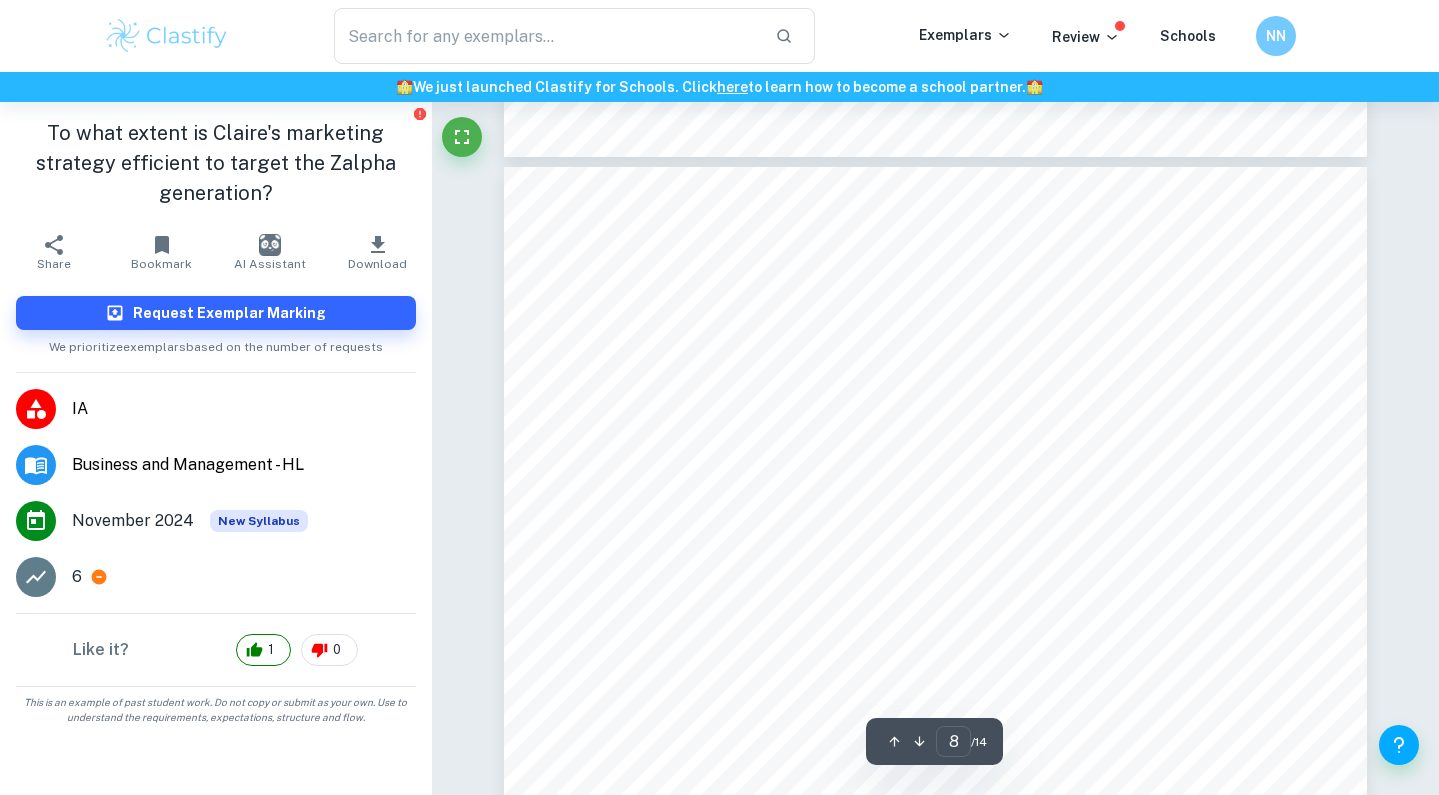 scroll, scrollTop: 8722, scrollLeft: 0, axis: vertical 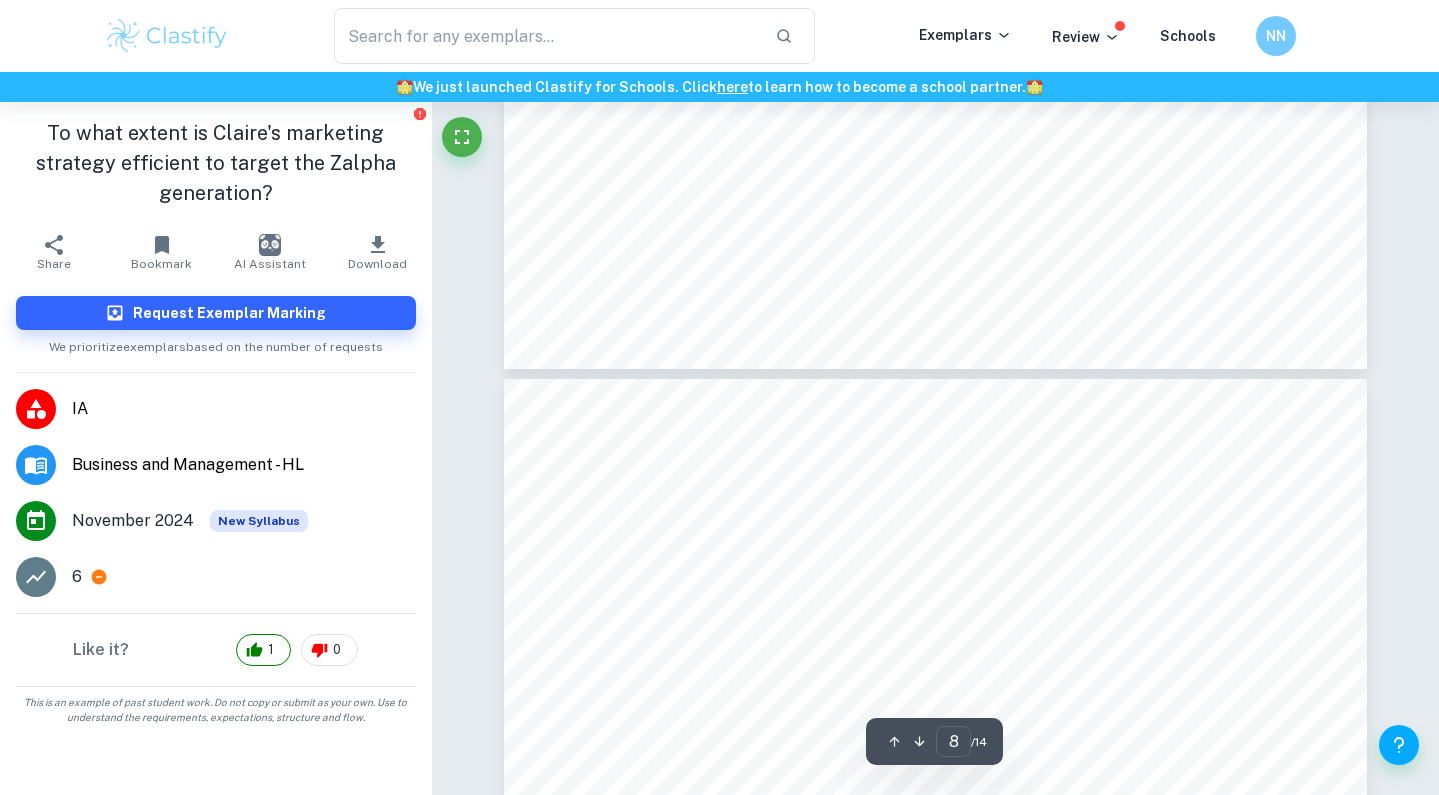 type on "7" 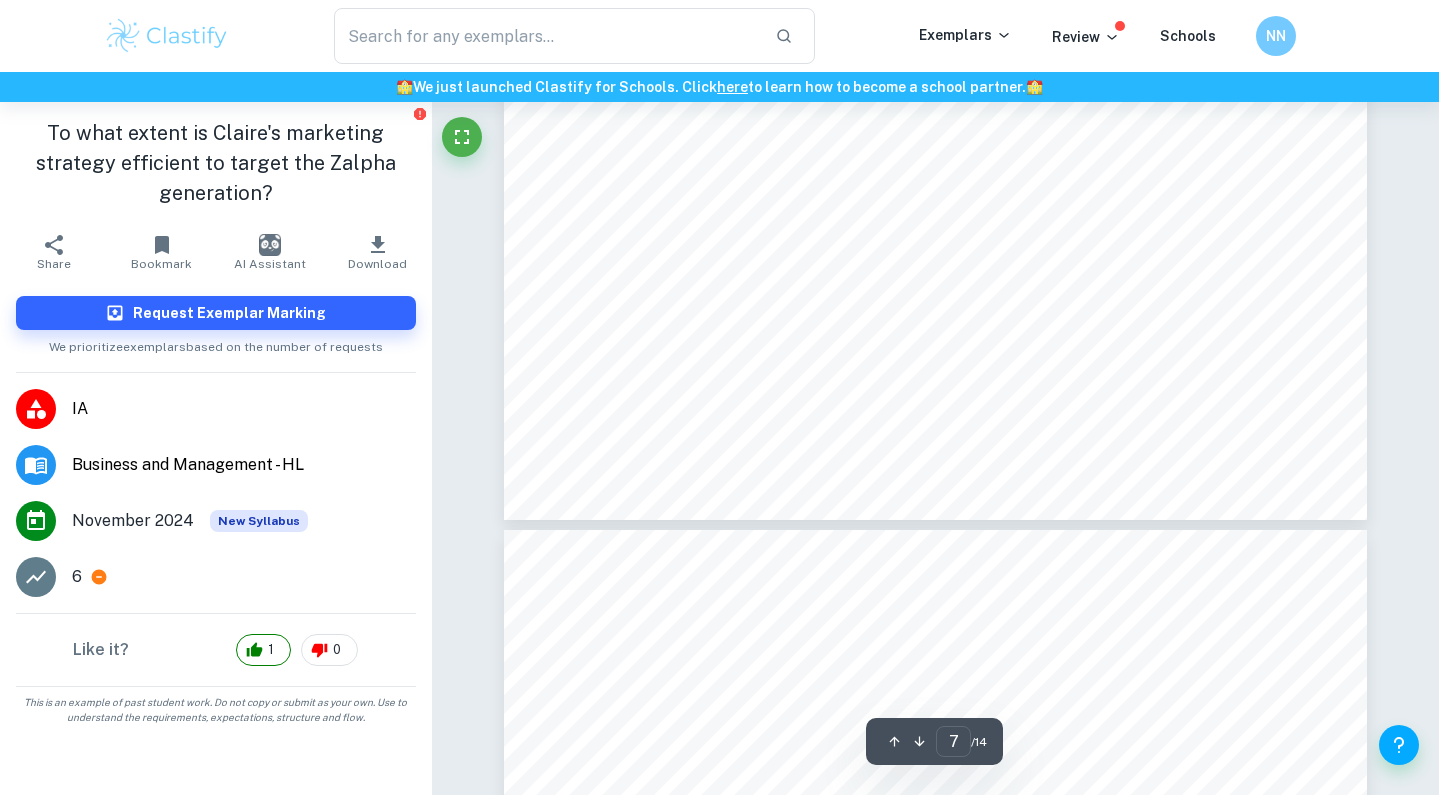 scroll, scrollTop: 8334, scrollLeft: 0, axis: vertical 